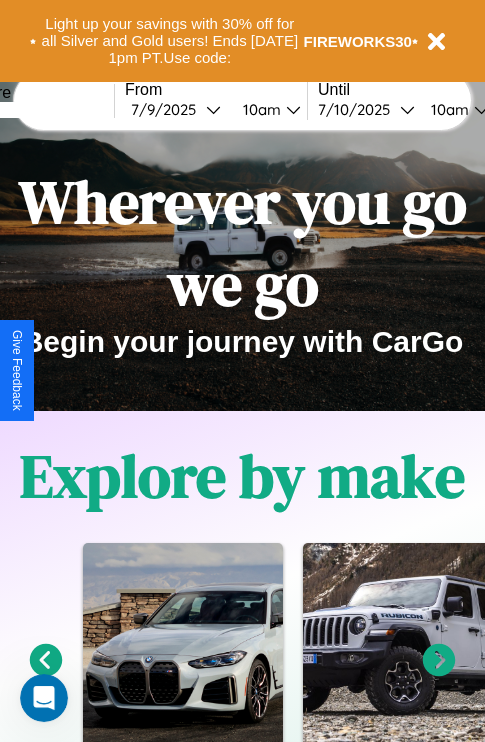 scroll, scrollTop: 0, scrollLeft: 0, axis: both 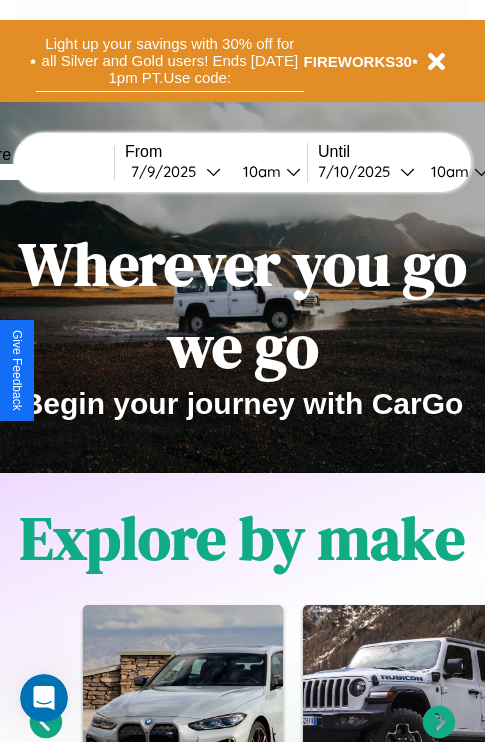 click on "Light up your savings with 30% off for all Silver and Gold users! Ends [DATE] 1pm PT.  Use code:" at bounding box center (170, 61) 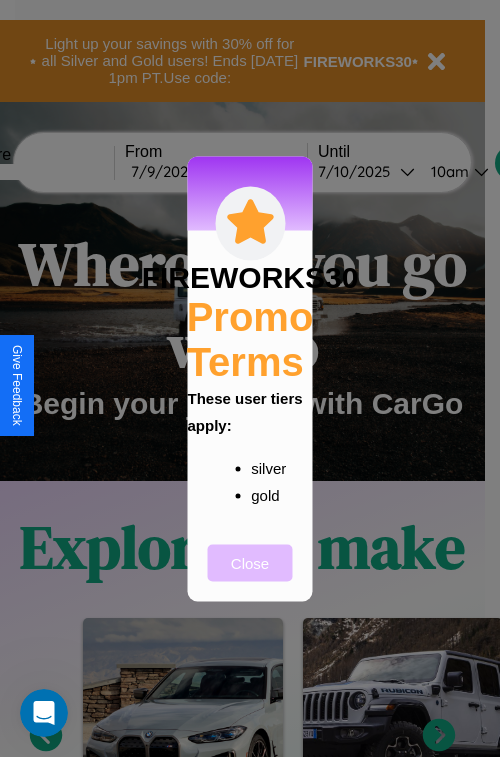 click on "Close" at bounding box center [250, 562] 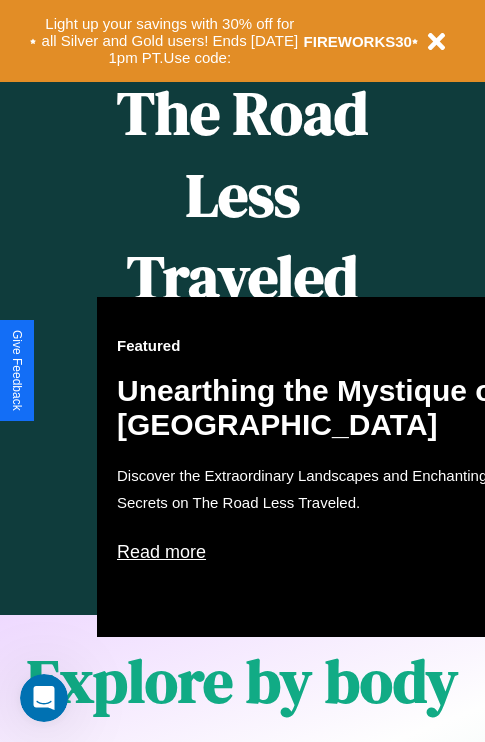 scroll, scrollTop: 817, scrollLeft: 0, axis: vertical 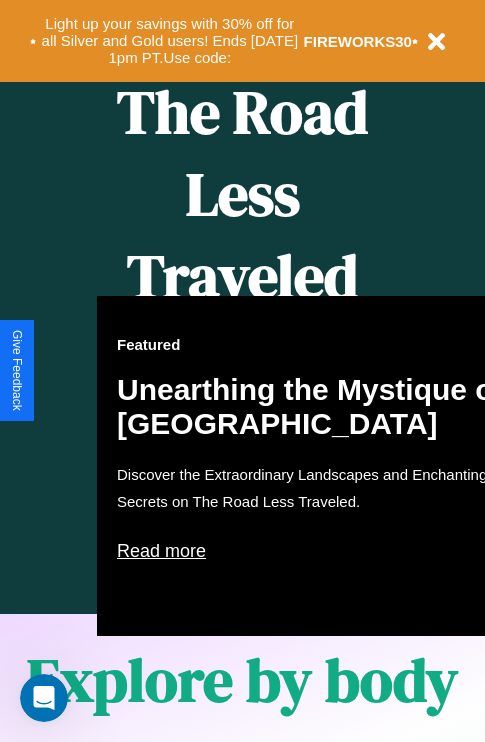 click on "Featured Unearthing the Mystique of Iceland Discover the Extraordinary Landscapes and Enchanting Secrets on The Road Less Traveled. Read more" at bounding box center (317, 466) 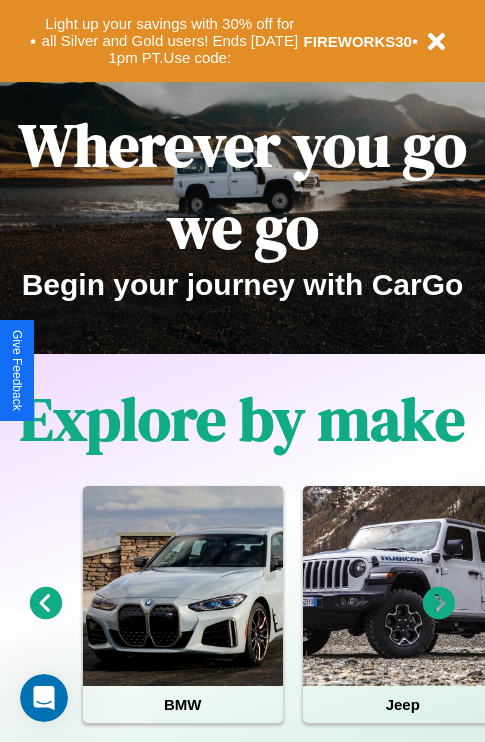 scroll, scrollTop: 0, scrollLeft: 0, axis: both 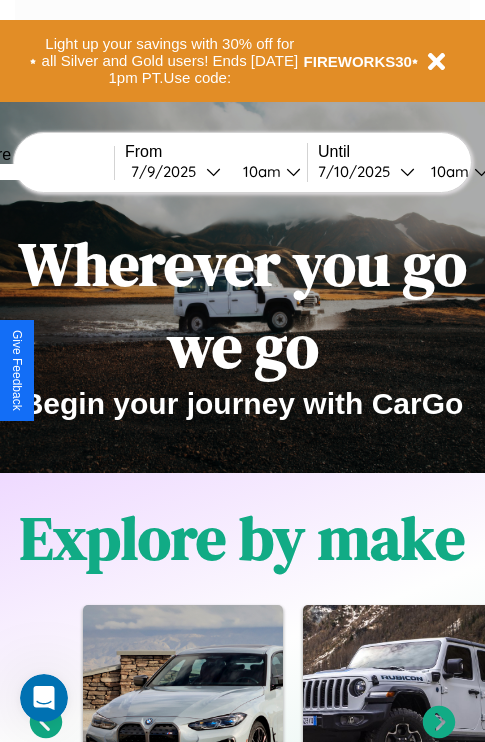 click at bounding box center (39, 172) 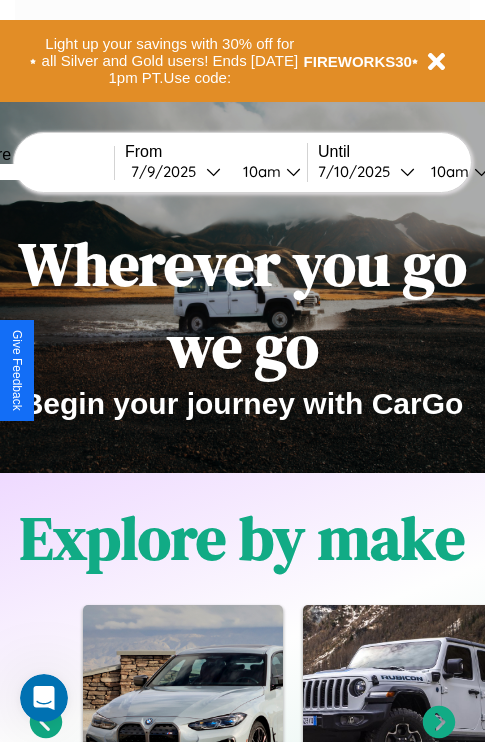 type on "*****" 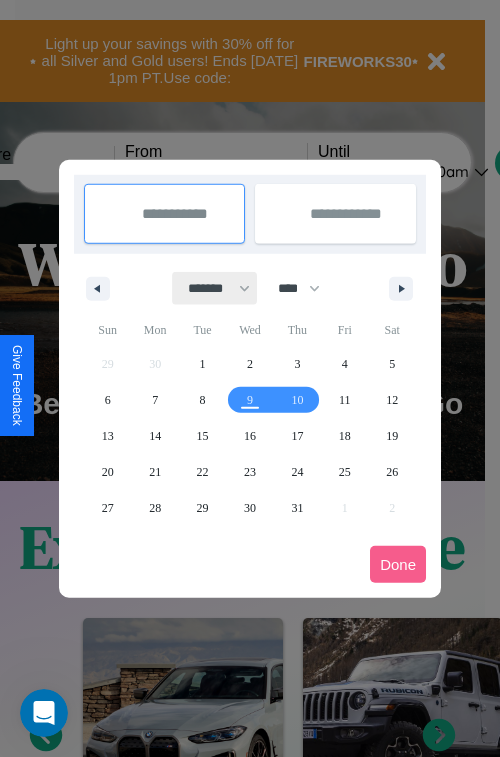 click on "******* ******** ***** ***** *** **** **** ****** ********* ******* ******** ********" at bounding box center (215, 288) 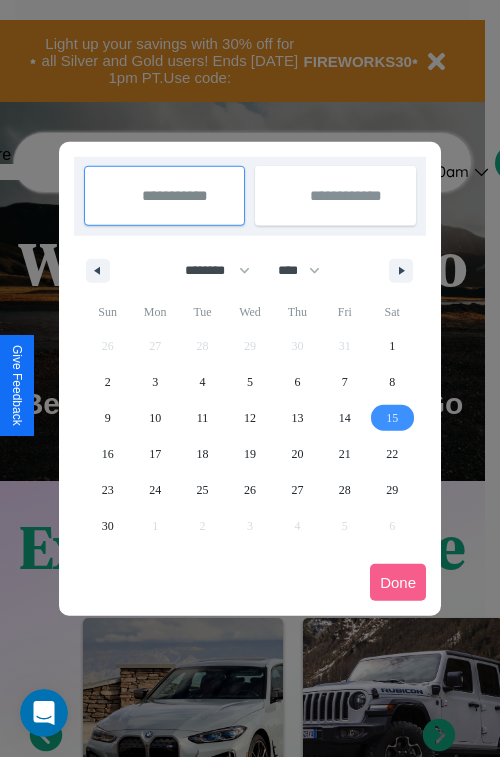 click on "15" at bounding box center [392, 418] 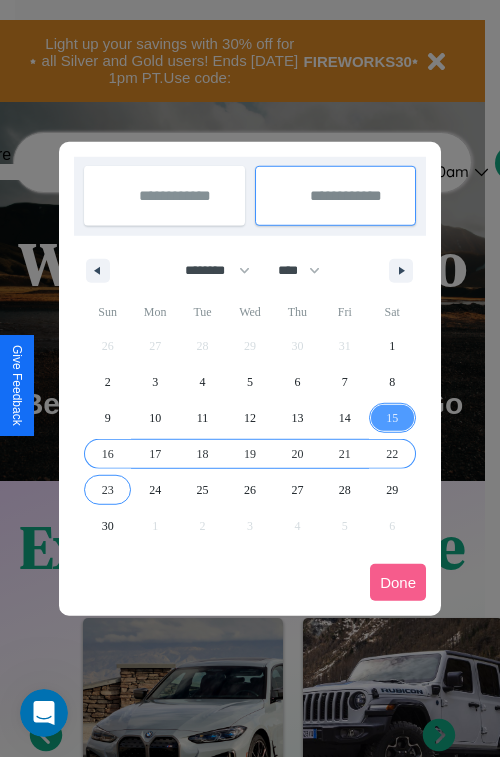 click on "23" at bounding box center (108, 490) 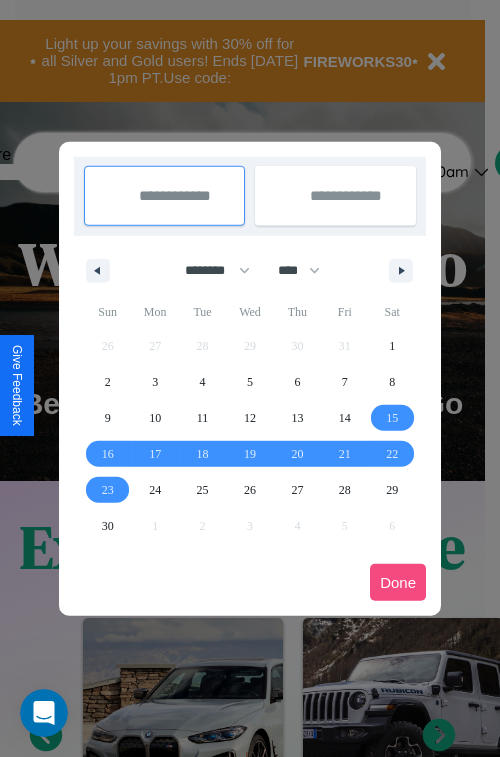 click on "Done" at bounding box center (398, 582) 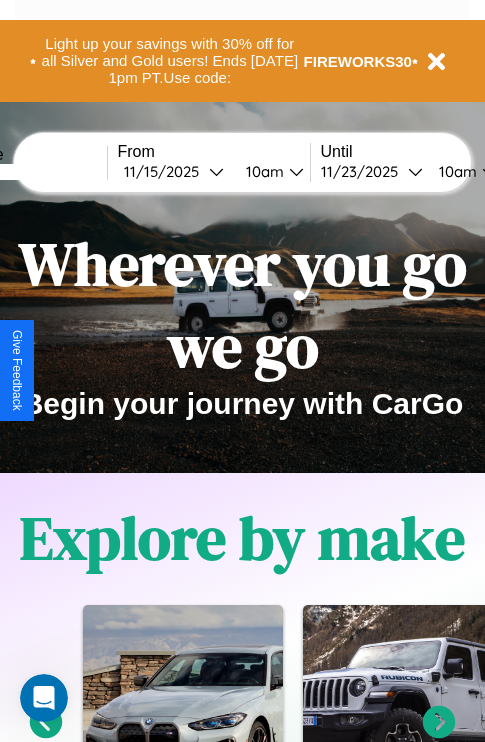scroll, scrollTop: 0, scrollLeft: 78, axis: horizontal 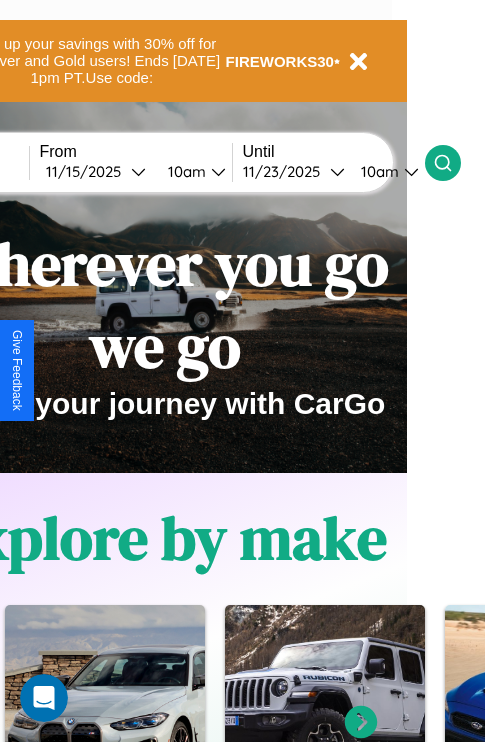 click 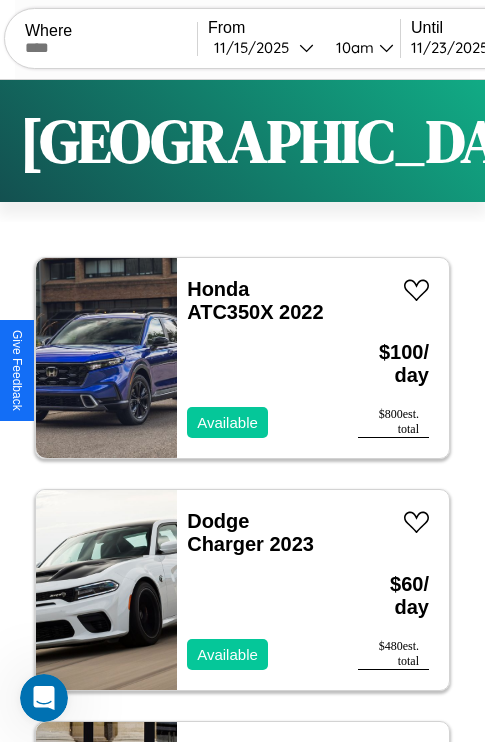 scroll, scrollTop: 94, scrollLeft: 0, axis: vertical 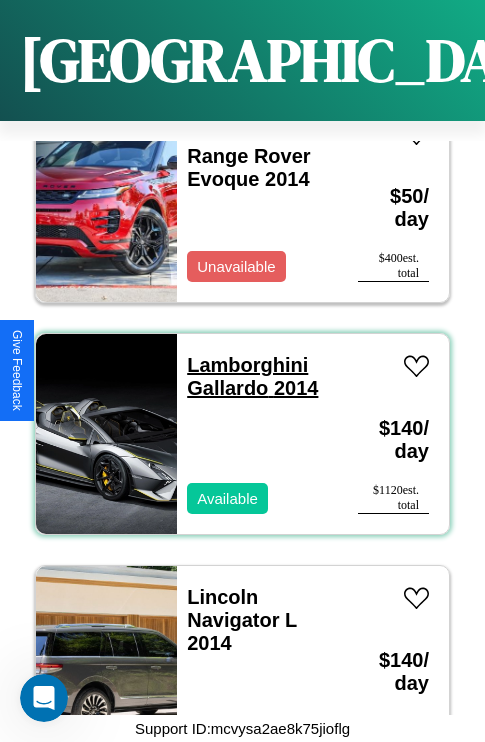 click on "Lamborghini   Gallardo   2014" at bounding box center (252, 376) 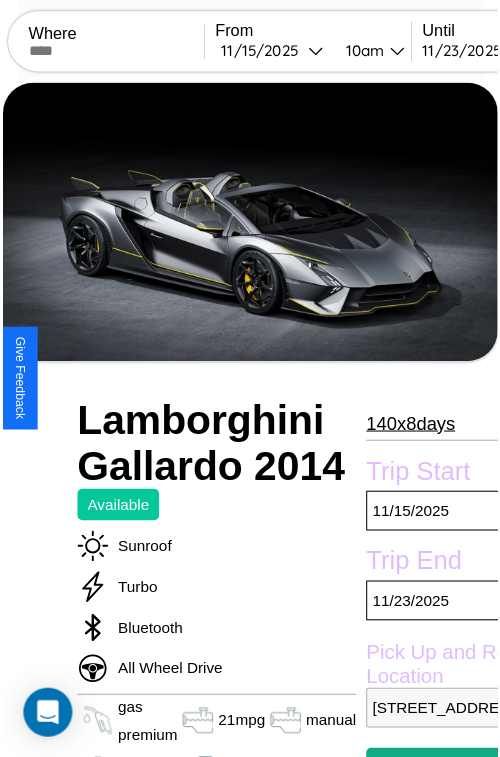 scroll, scrollTop: 550, scrollLeft: 91, axis: both 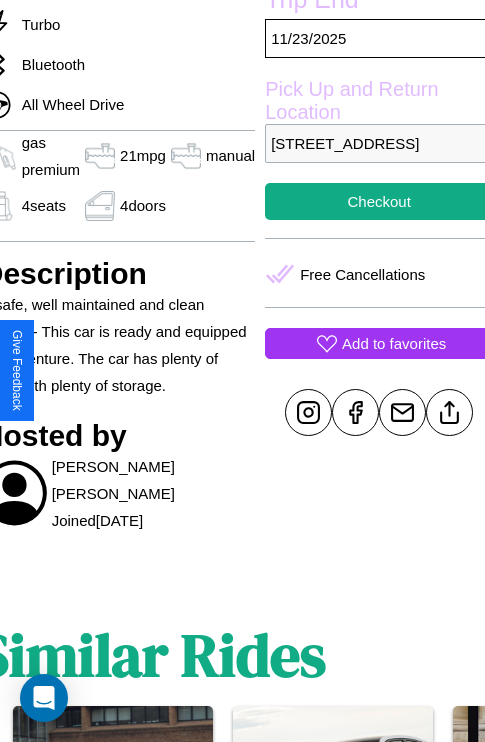 click on "Add to favorites" at bounding box center [394, 343] 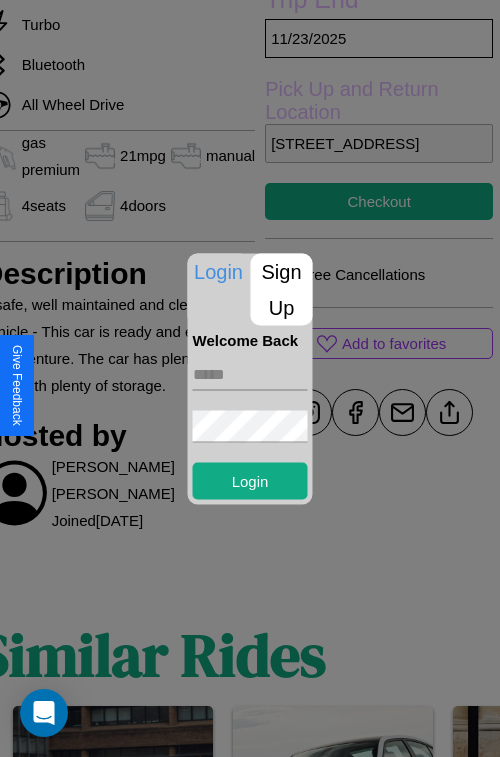 click on "Sign Up" at bounding box center (282, 289) 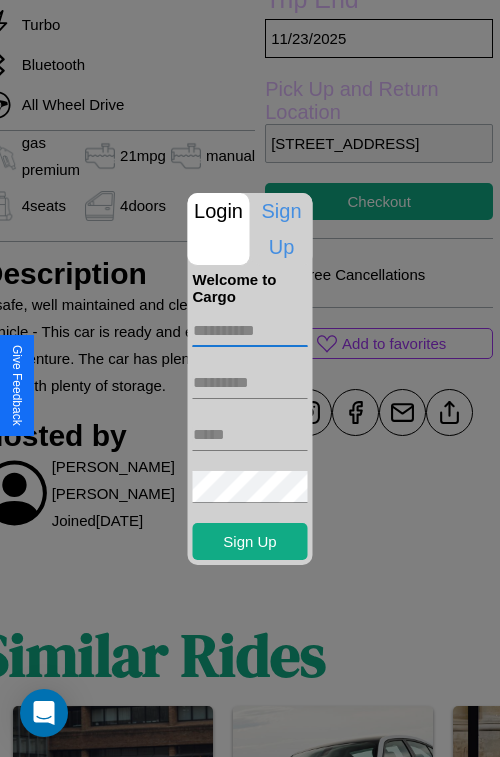 click at bounding box center [250, 331] 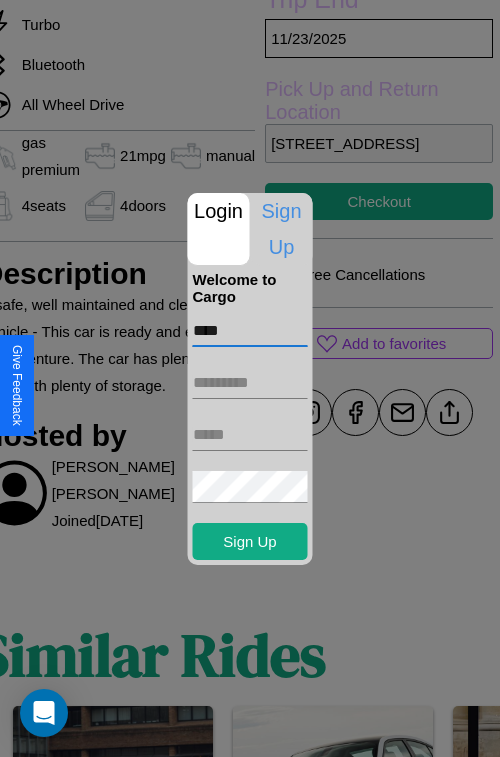 type on "****" 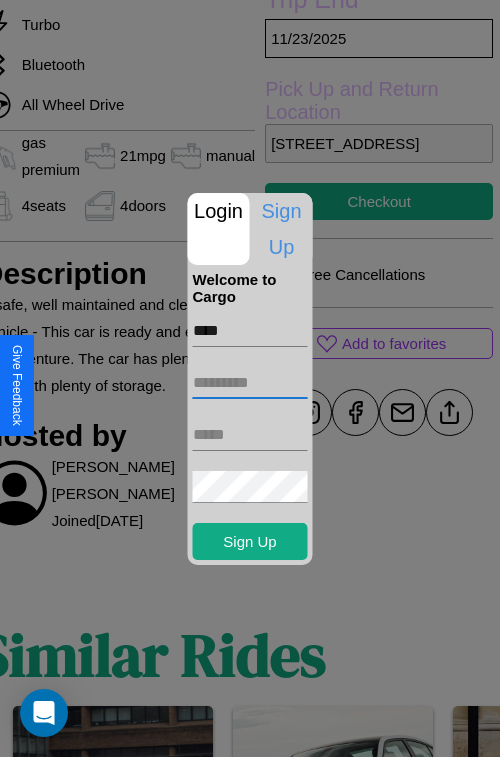 click at bounding box center [250, 383] 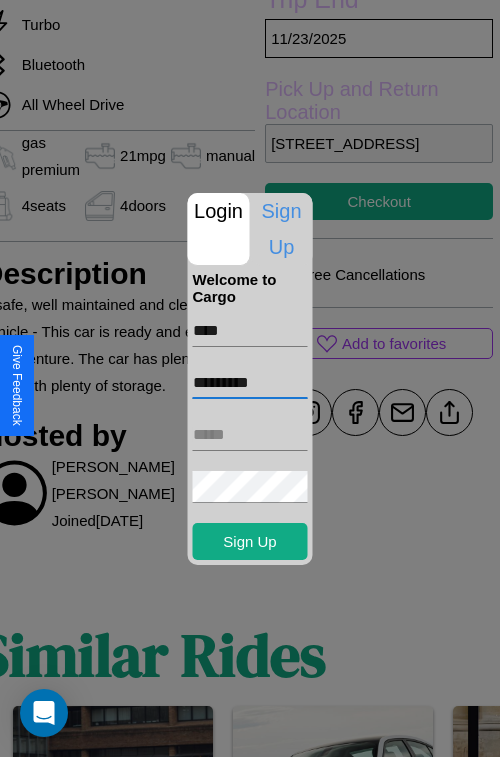 type on "*********" 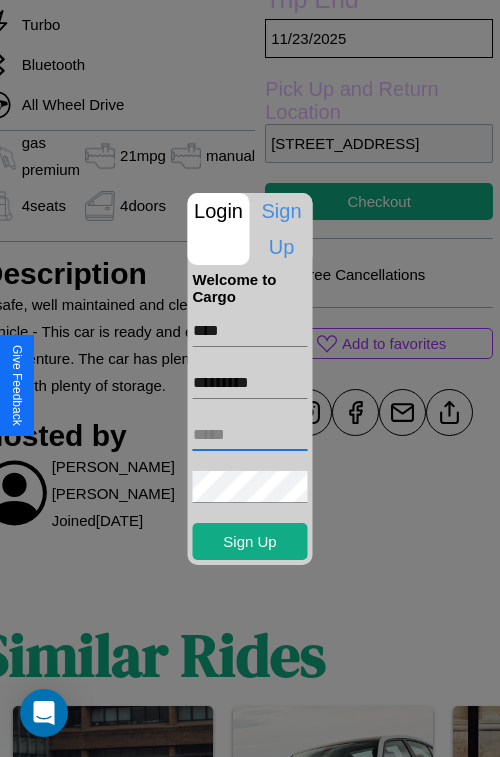 click at bounding box center (250, 435) 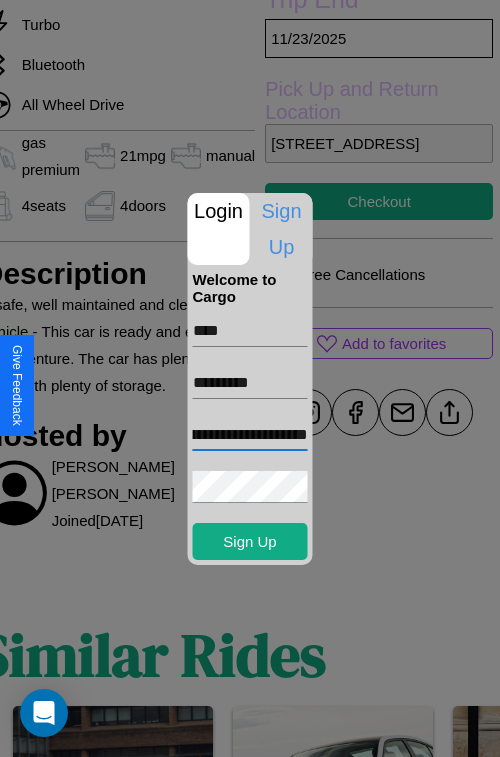 scroll, scrollTop: 0, scrollLeft: 90, axis: horizontal 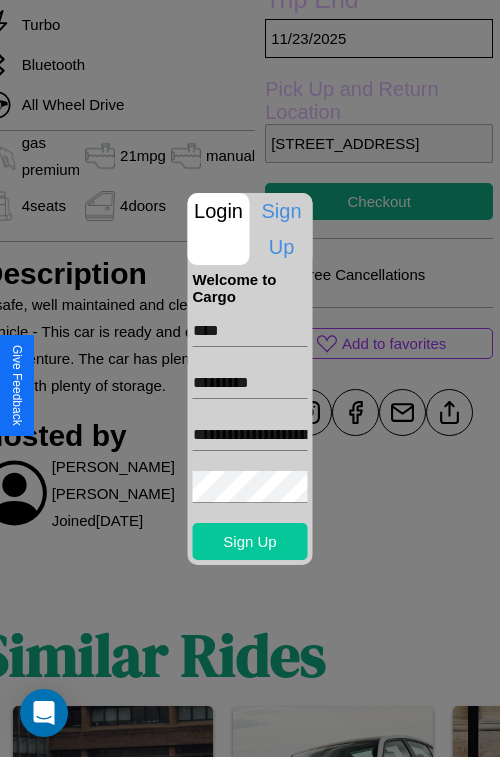click on "Sign Up" at bounding box center (250, 541) 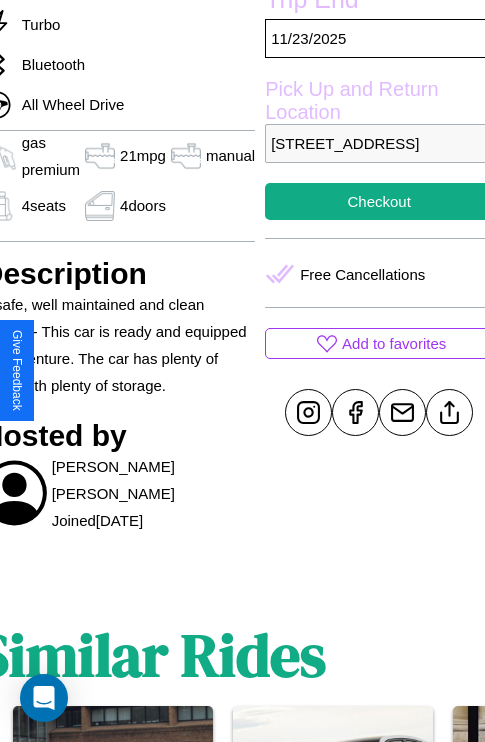 scroll, scrollTop: 408, scrollLeft: 91, axis: both 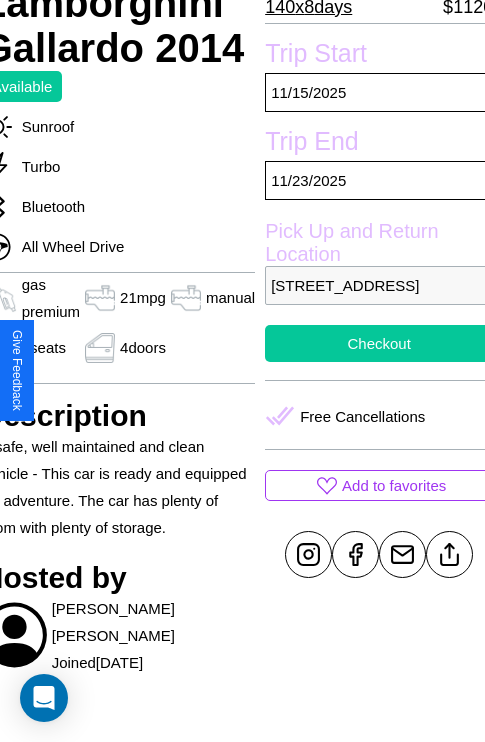click on "Checkout" at bounding box center [379, 343] 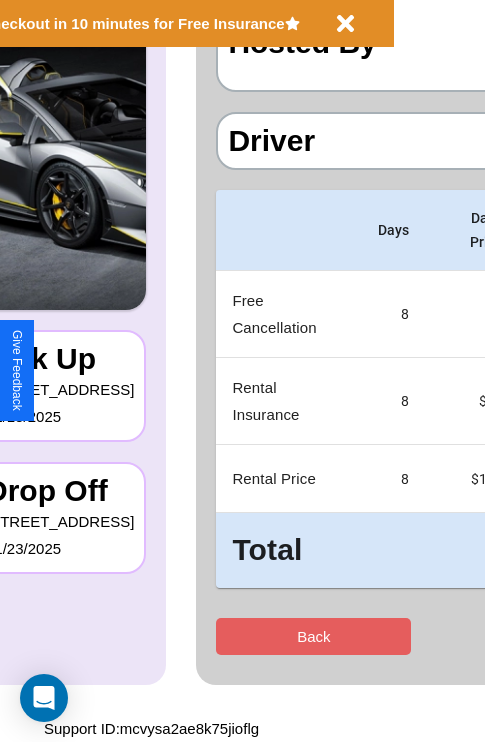 scroll, scrollTop: 0, scrollLeft: 0, axis: both 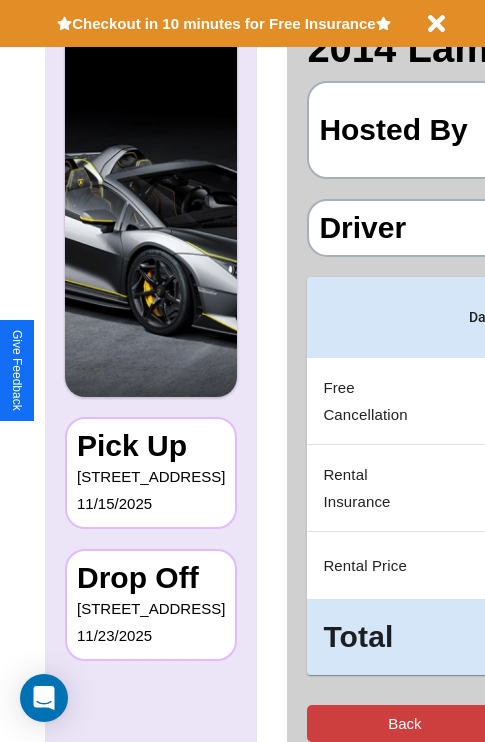 click on "Back" at bounding box center (404, 723) 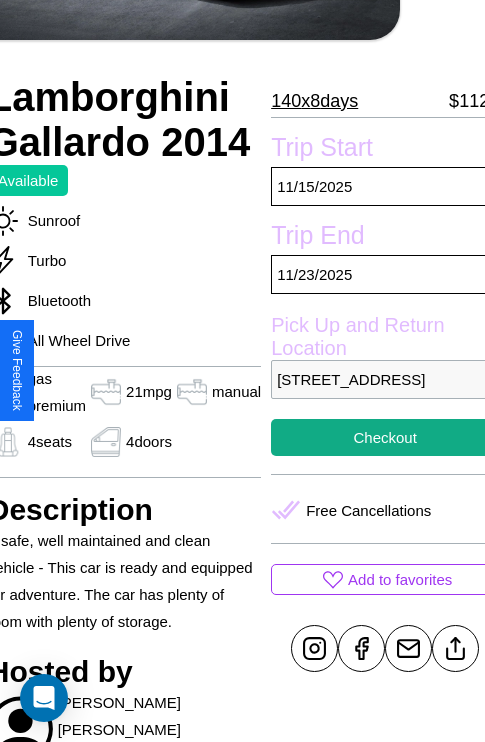 scroll, scrollTop: 336, scrollLeft: 91, axis: both 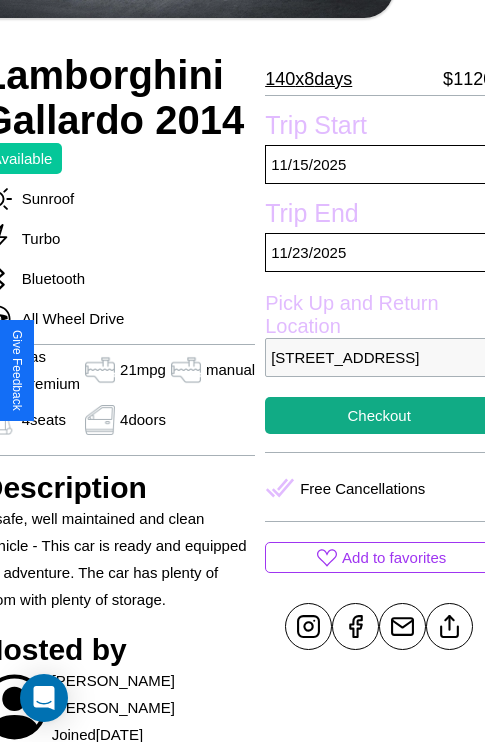 click on "[STREET_ADDRESS]" at bounding box center (379, 357) 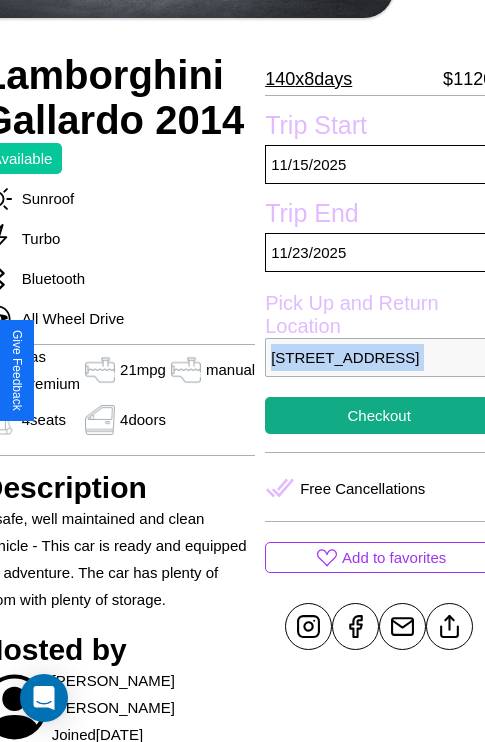 click on "[STREET_ADDRESS]" at bounding box center (379, 357) 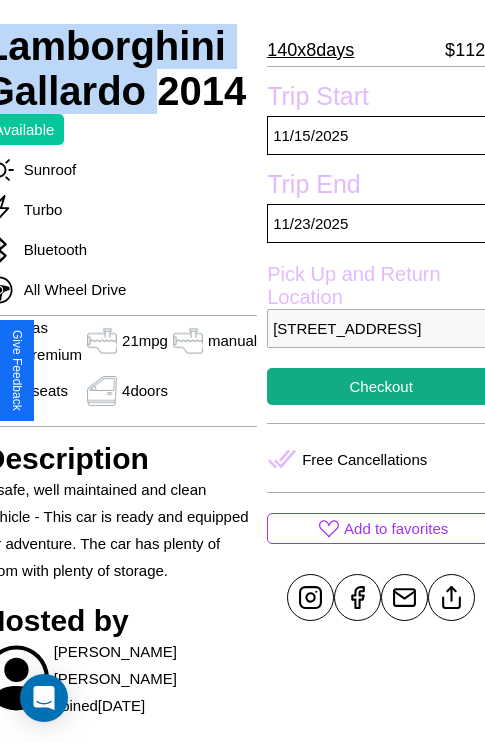 scroll, scrollTop: 408, scrollLeft: 91, axis: both 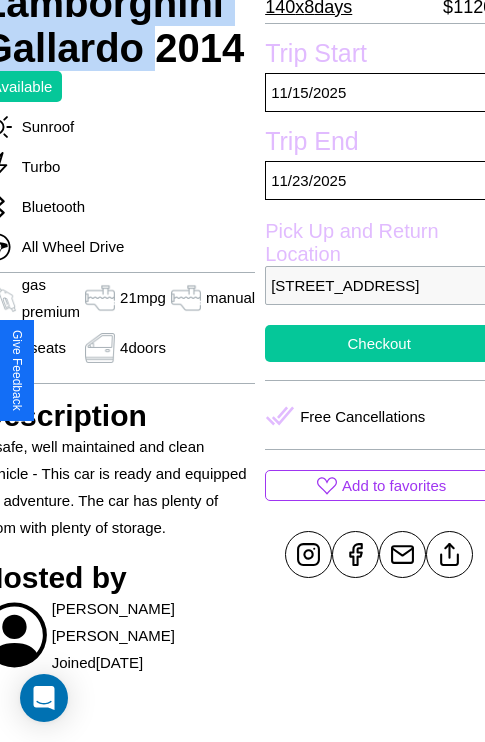 click on "Checkout" at bounding box center (379, 343) 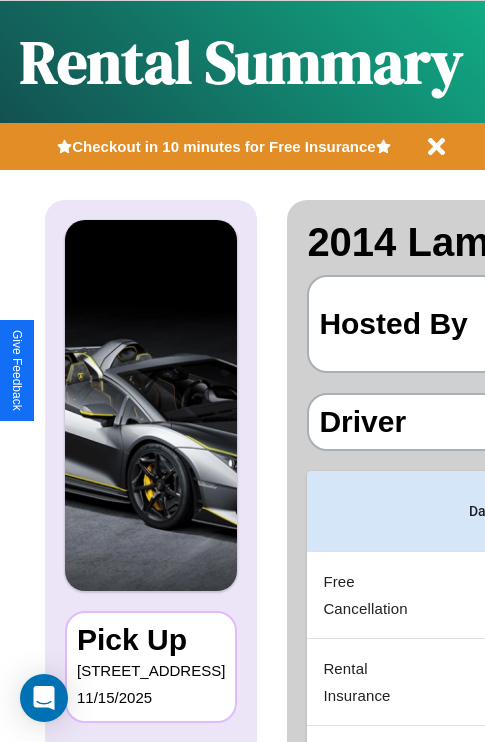 scroll, scrollTop: 0, scrollLeft: 382, axis: horizontal 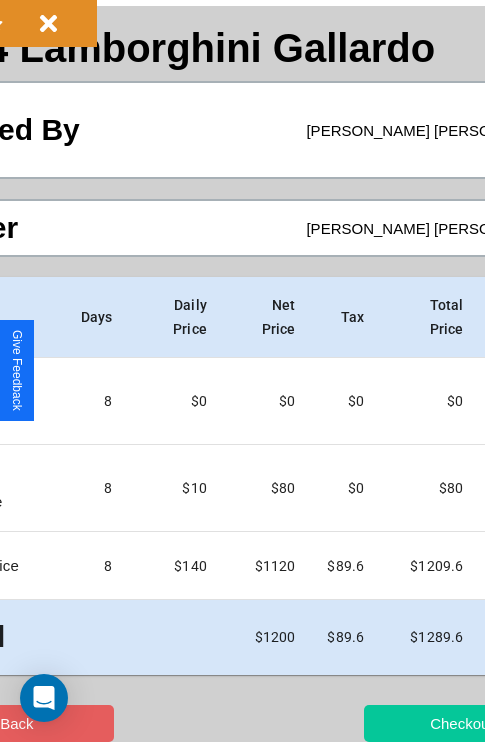 click on "Checkout" at bounding box center (461, 723) 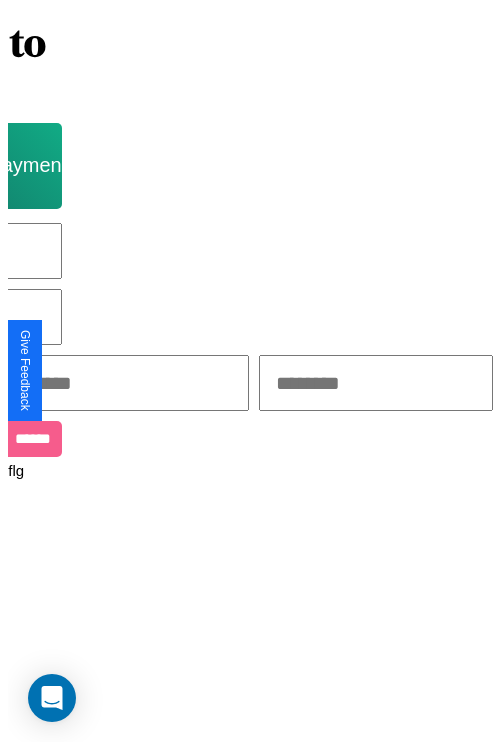 scroll, scrollTop: 0, scrollLeft: 0, axis: both 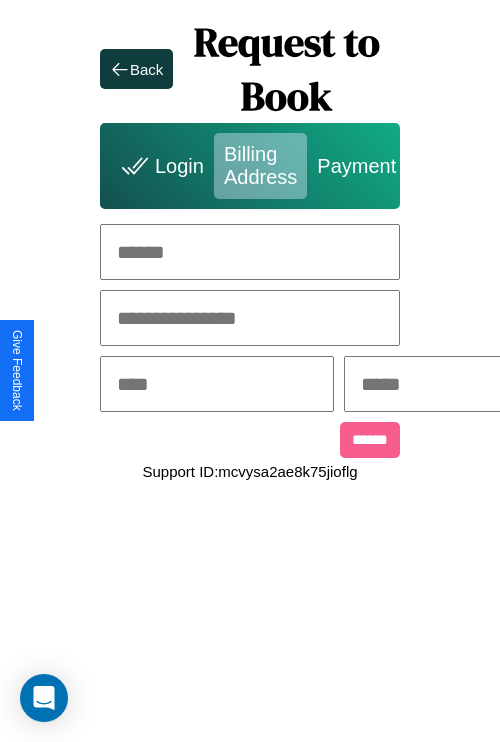 click at bounding box center (250, 252) 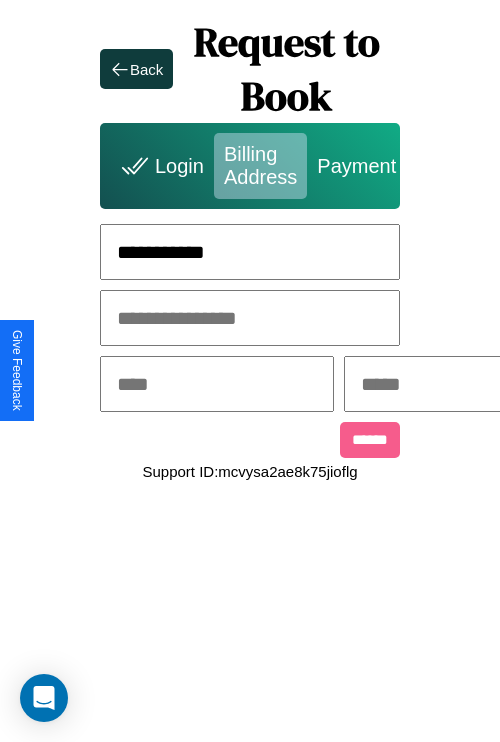 type on "**********" 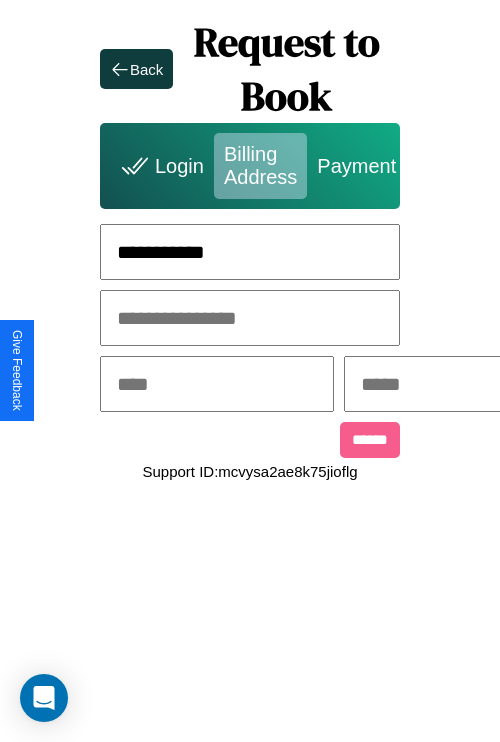 click at bounding box center (217, 384) 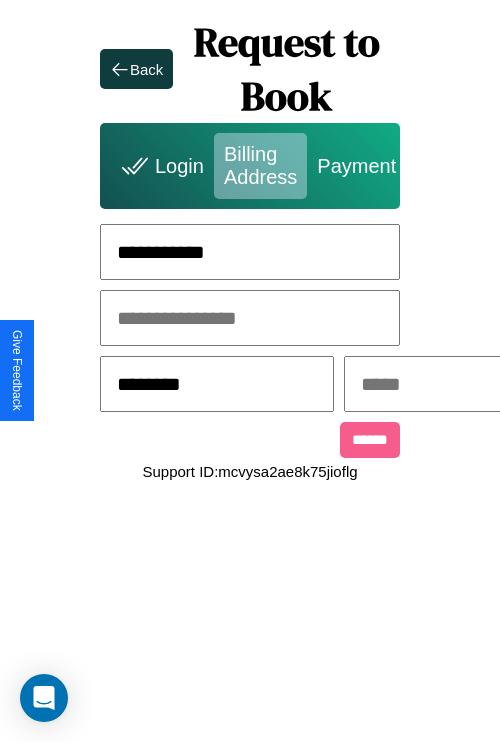 type on "********" 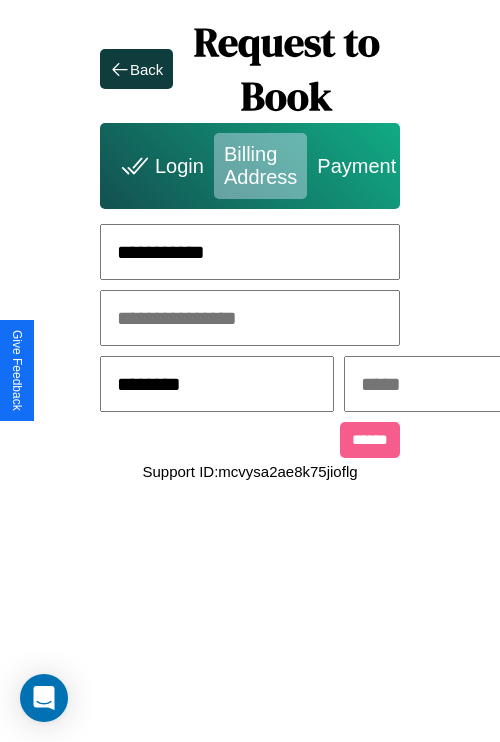 click at bounding box center (461, 384) 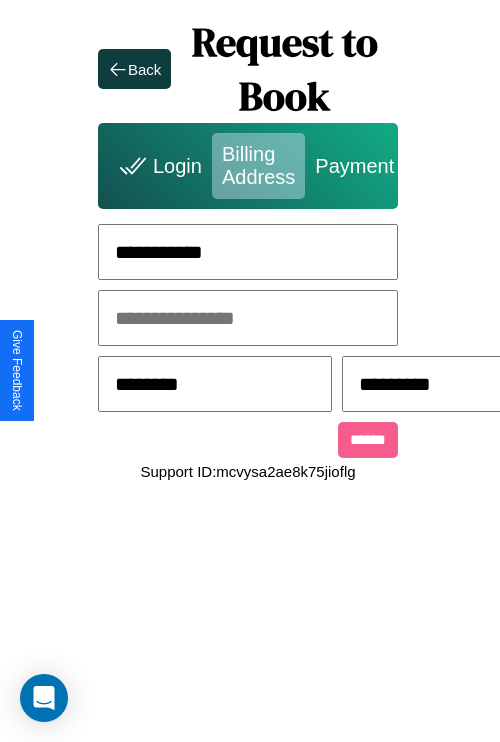 scroll, scrollTop: 0, scrollLeft: 517, axis: horizontal 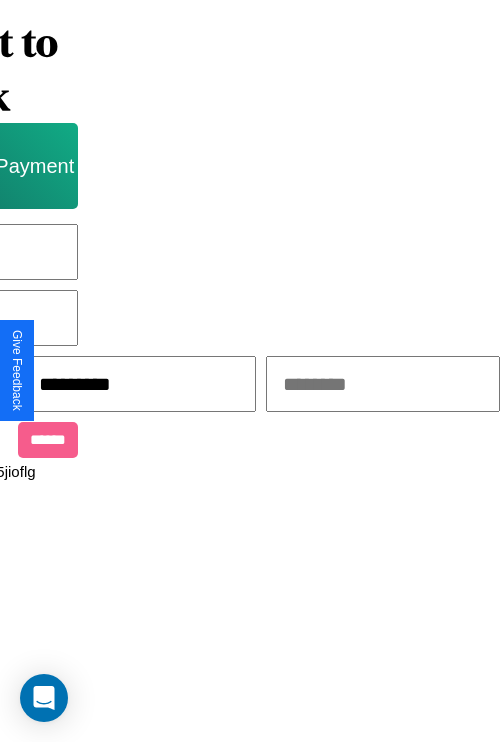 type on "*********" 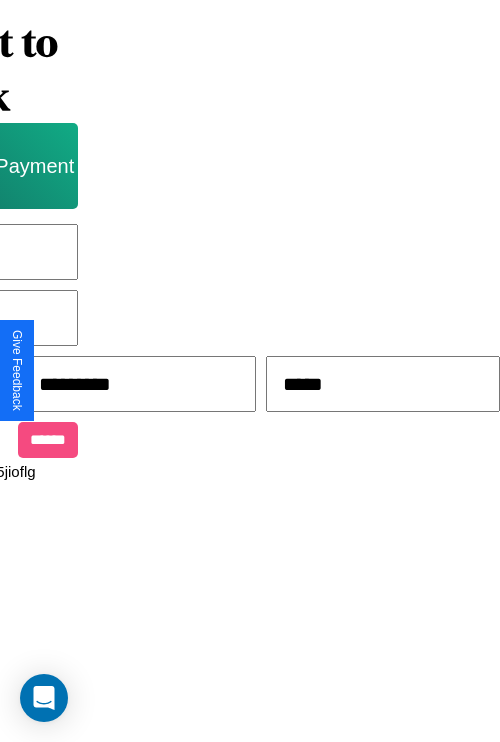type on "*****" 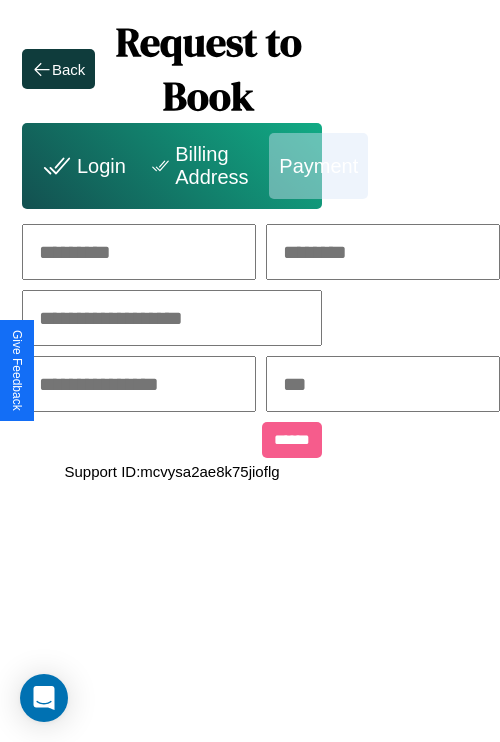 click at bounding box center (139, 252) 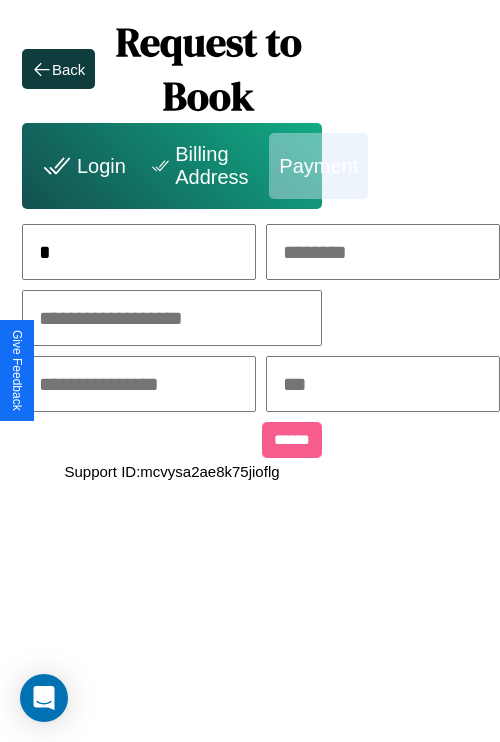 scroll, scrollTop: 0, scrollLeft: 127, axis: horizontal 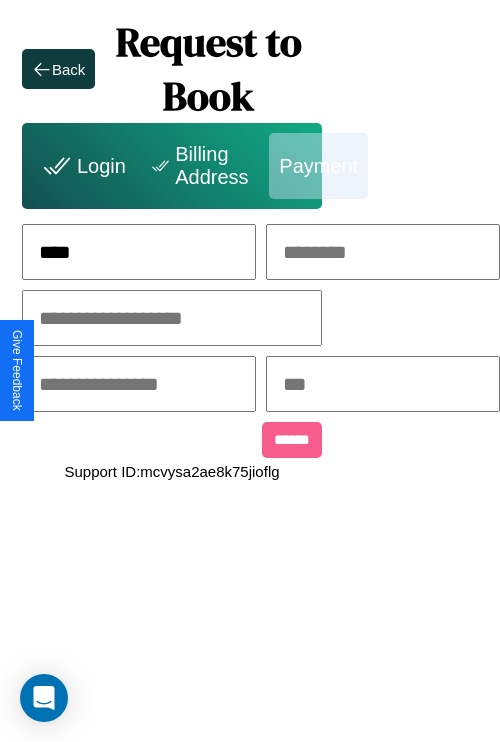 type on "****" 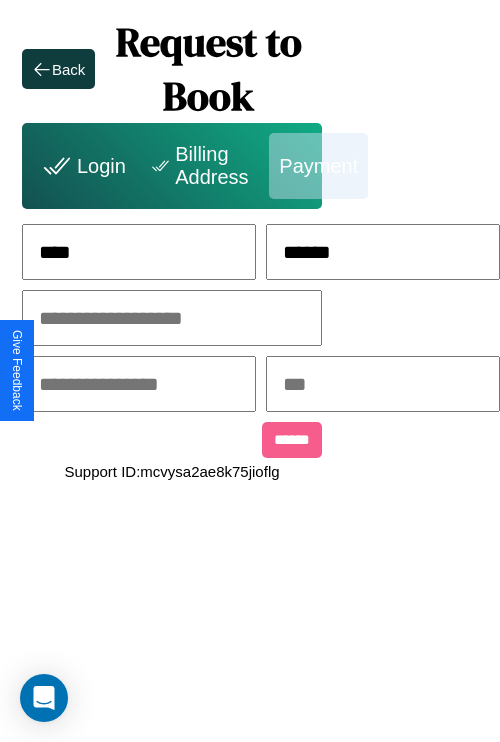 type on "******" 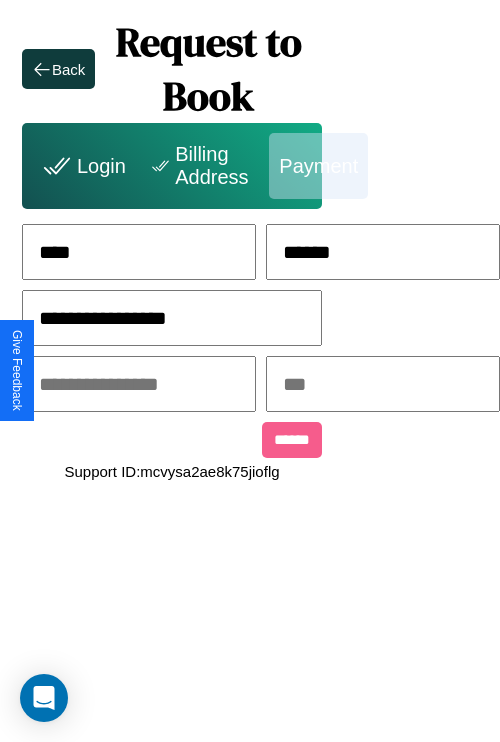 type on "**********" 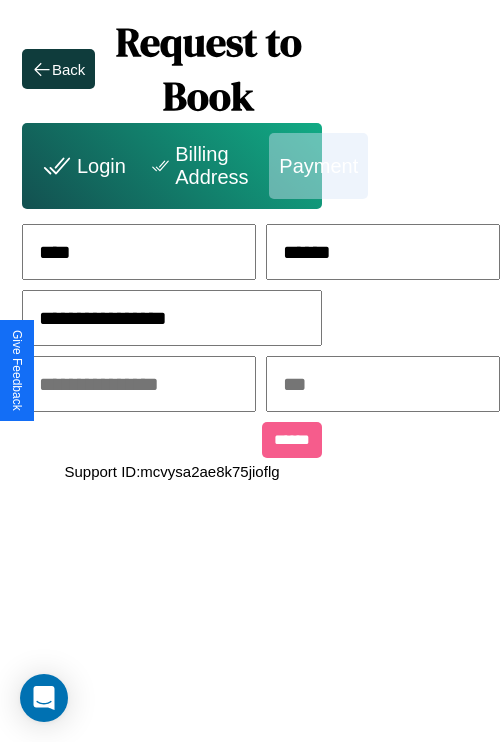 click at bounding box center (139, 384) 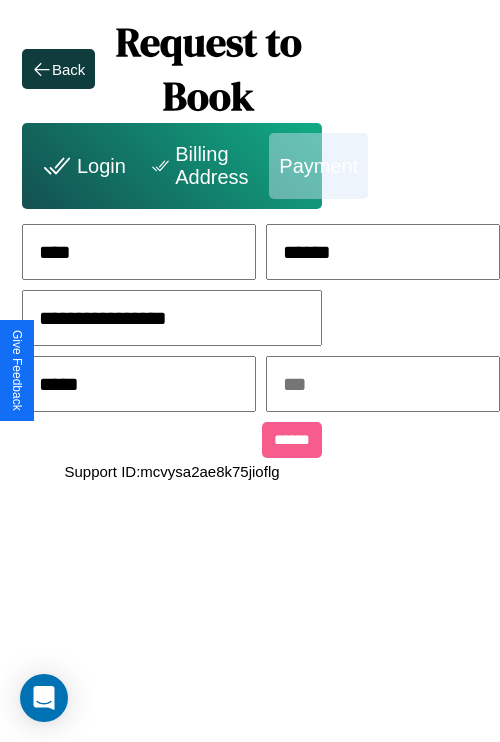 type on "*****" 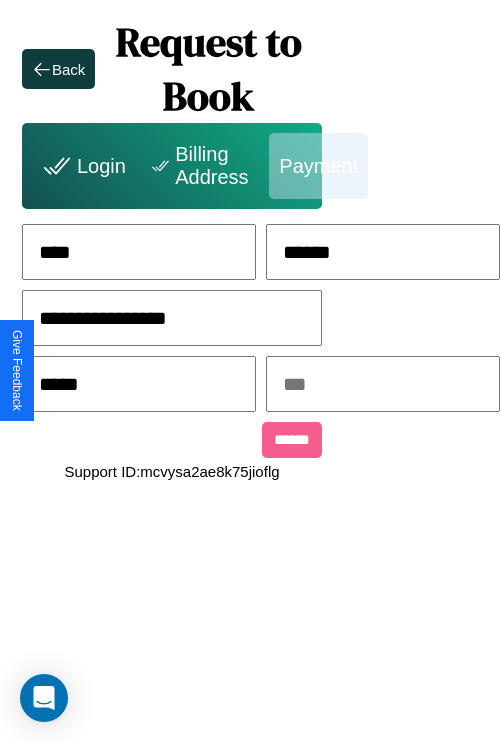 click at bounding box center [383, 384] 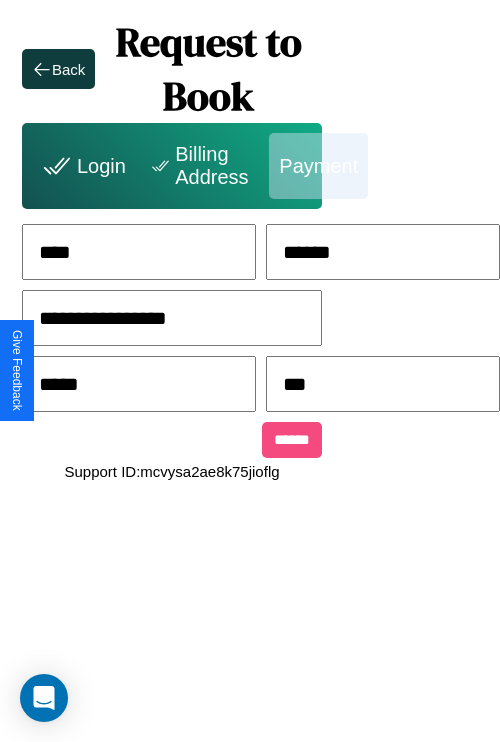 type on "***" 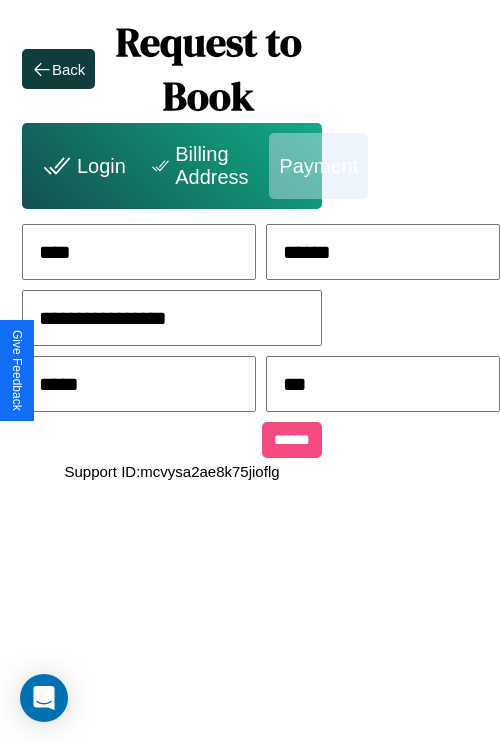 click on "******" at bounding box center [292, 440] 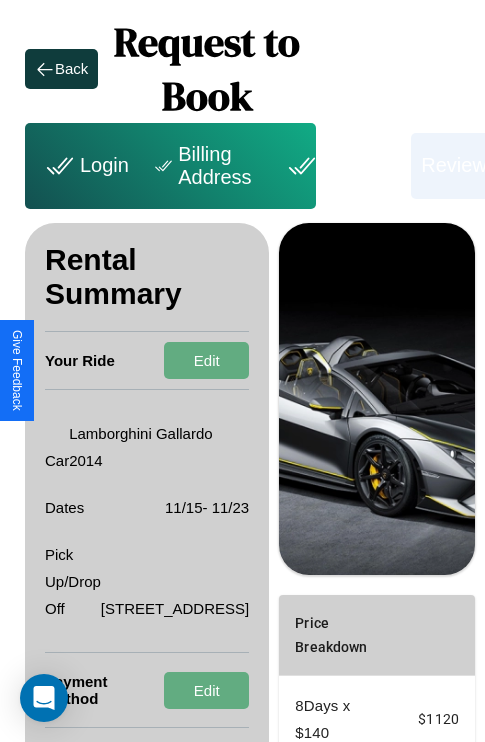 scroll, scrollTop: 301, scrollLeft: 72, axis: both 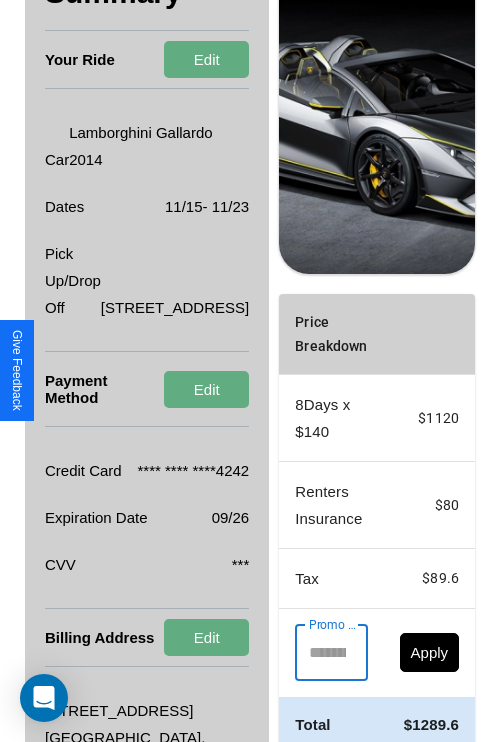 click on "Promo Code" at bounding box center [320, 653] 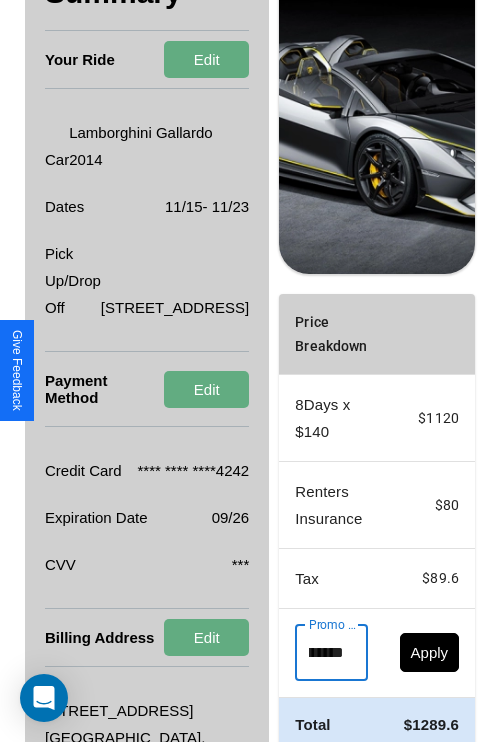 scroll, scrollTop: 0, scrollLeft: 50, axis: horizontal 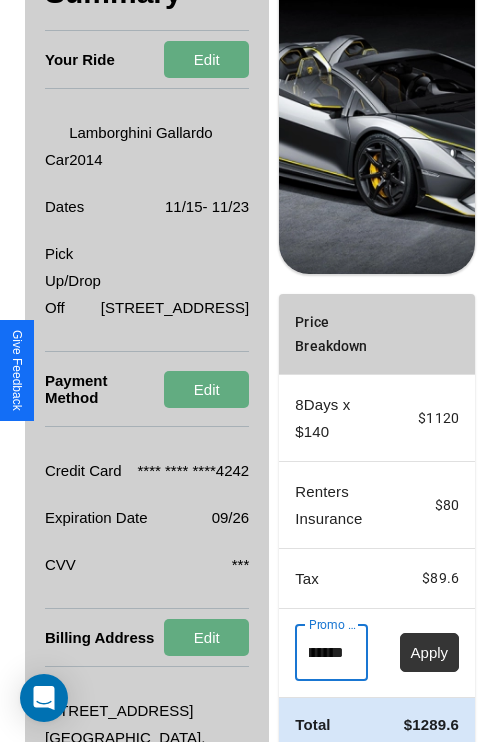 type on "********" 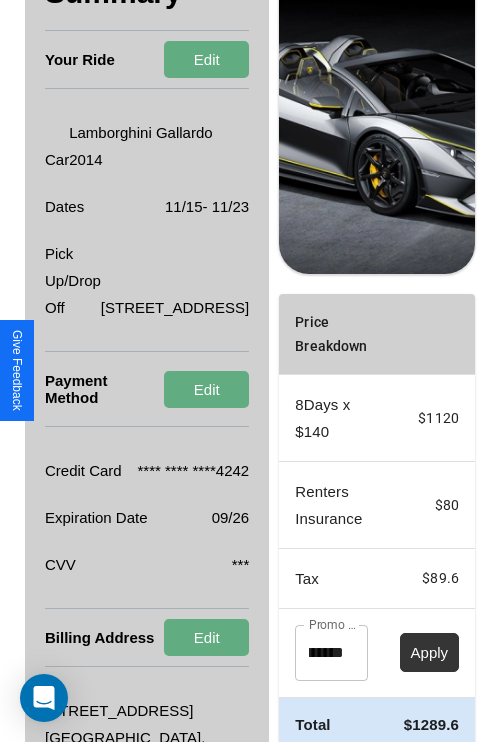 scroll, scrollTop: 0, scrollLeft: 0, axis: both 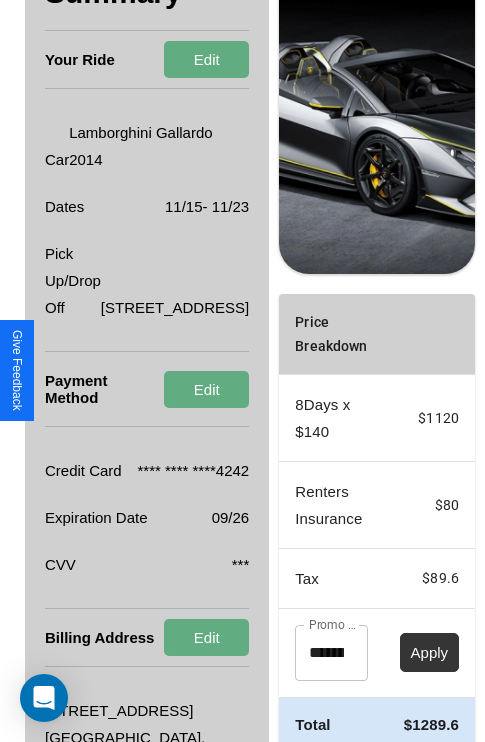 click on "Apply" at bounding box center [430, 652] 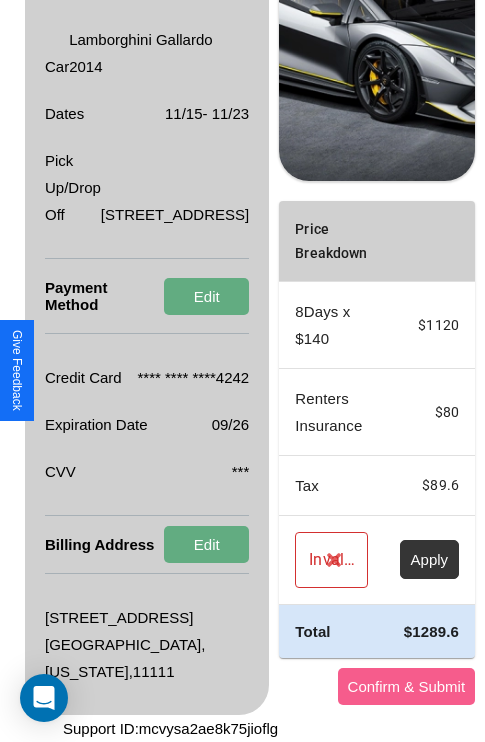 scroll, scrollTop: 455, scrollLeft: 72, axis: both 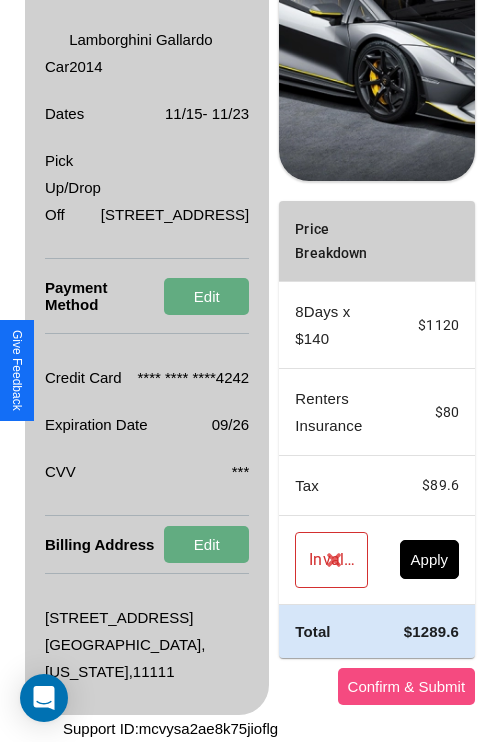 click on "Confirm & Submit" at bounding box center [407, 686] 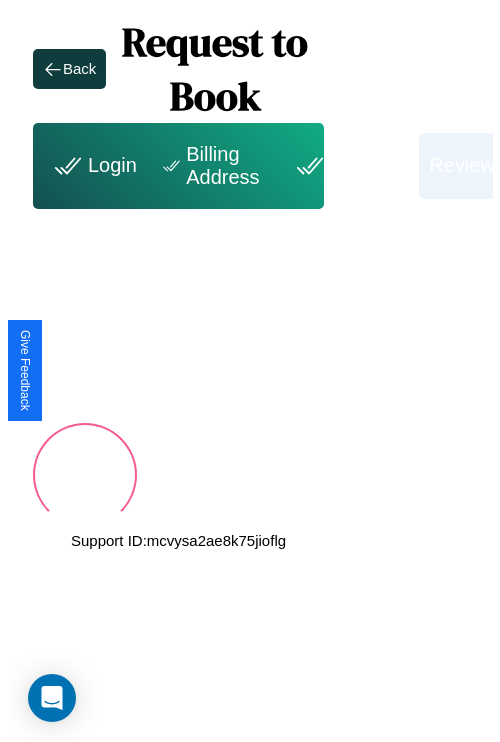 scroll, scrollTop: 0, scrollLeft: 72, axis: horizontal 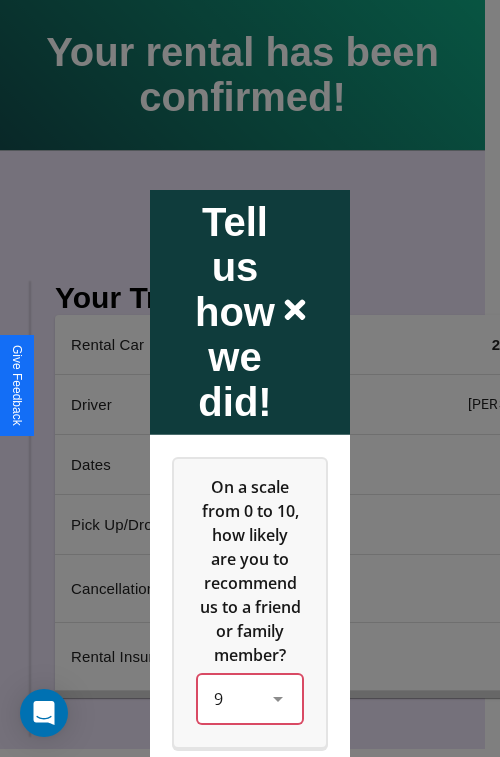 click on "9" at bounding box center [250, 698] 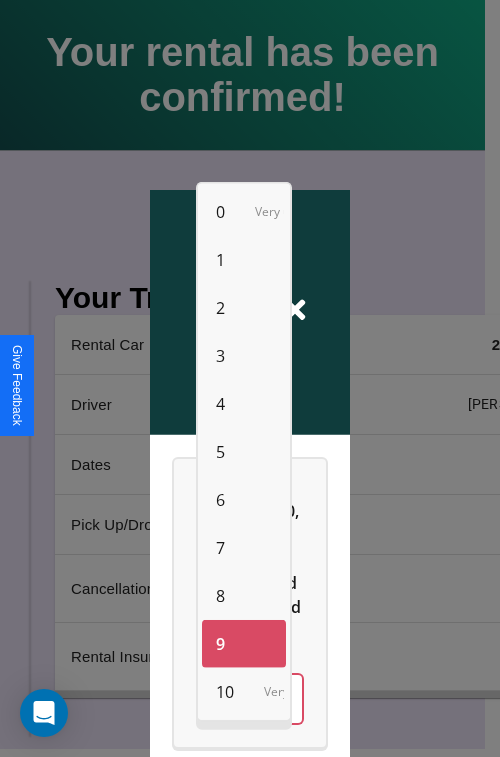 click on "3" at bounding box center [220, 356] 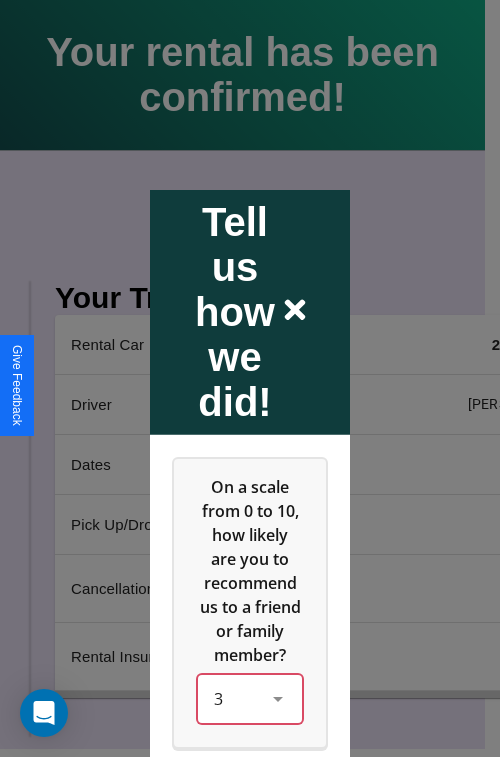 scroll, scrollTop: 334, scrollLeft: 0, axis: vertical 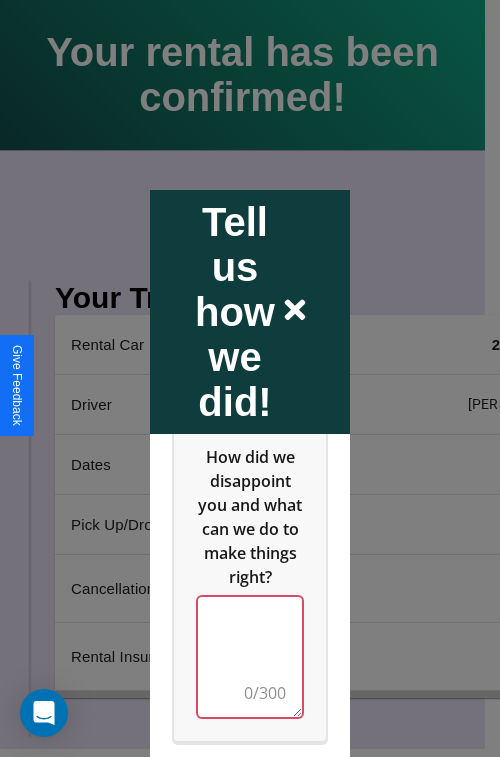 click at bounding box center [250, 656] 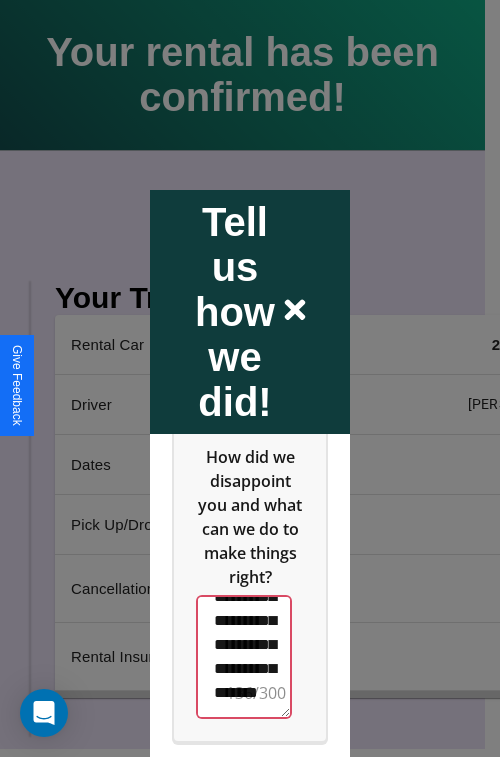 scroll, scrollTop: 564, scrollLeft: 0, axis: vertical 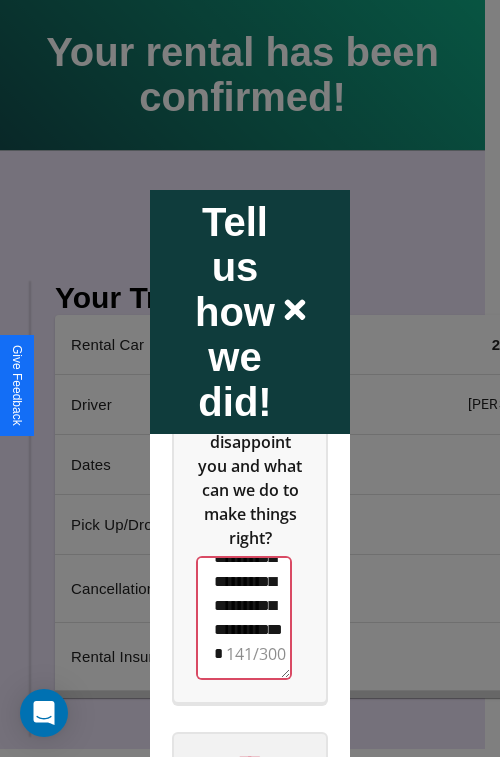 type on "**********" 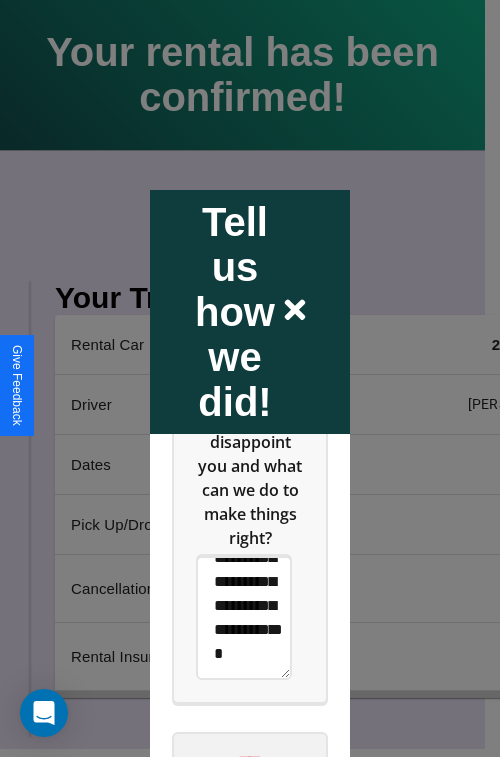 click on "****" at bounding box center (250, 761) 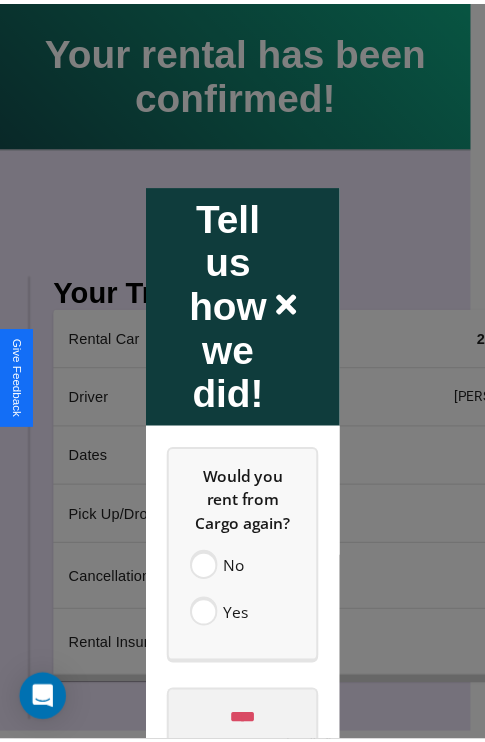 scroll, scrollTop: 0, scrollLeft: 0, axis: both 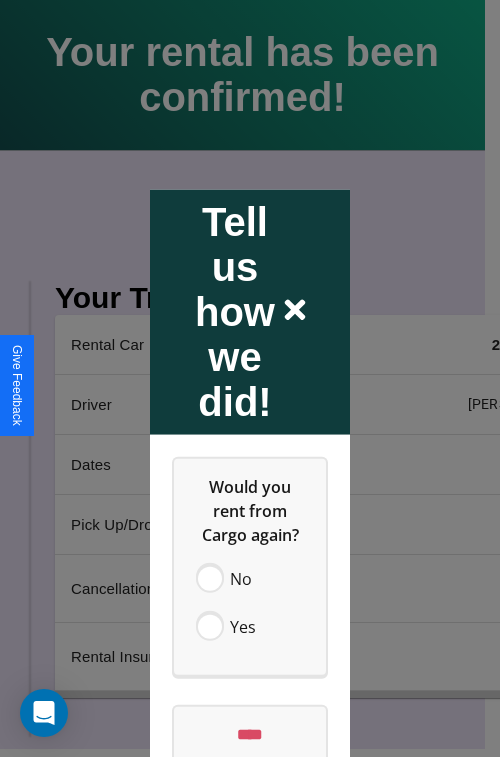 click at bounding box center [250, 378] 